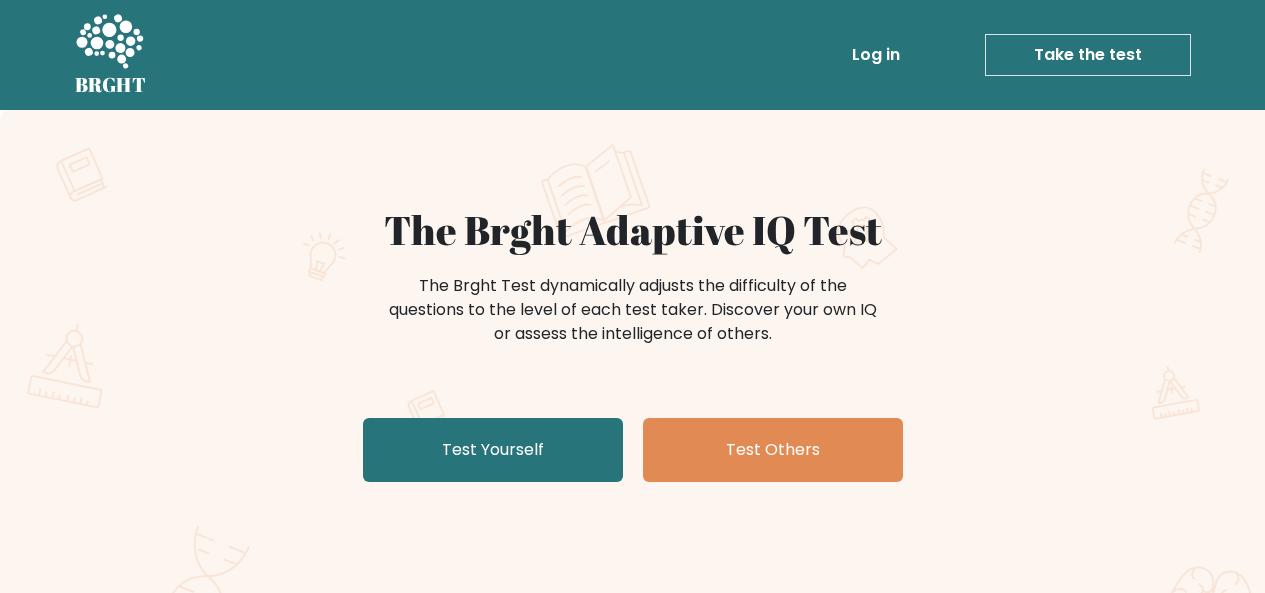 scroll, scrollTop: 0, scrollLeft: 0, axis: both 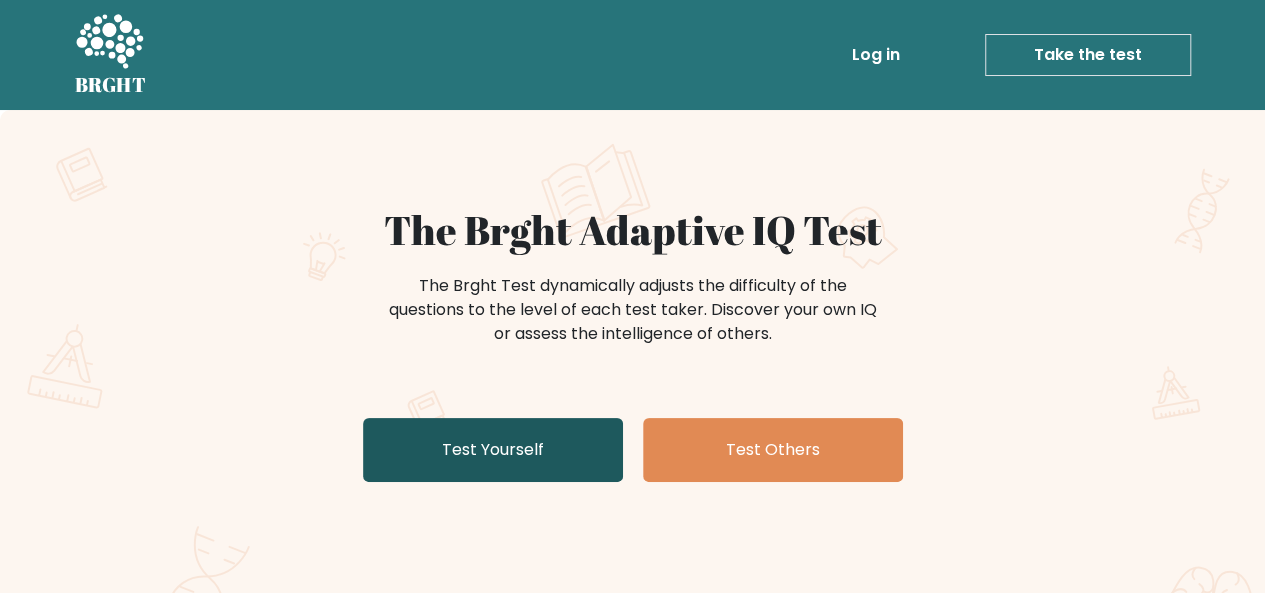 click on "Test Yourself" at bounding box center [493, 450] 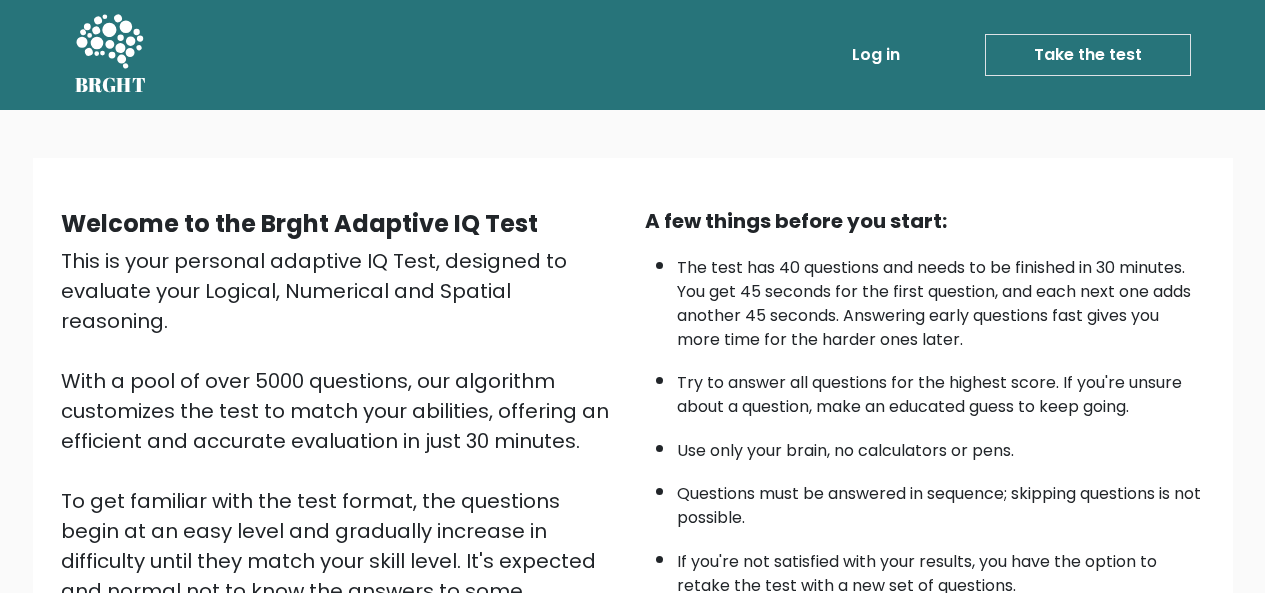 scroll, scrollTop: 0, scrollLeft: 0, axis: both 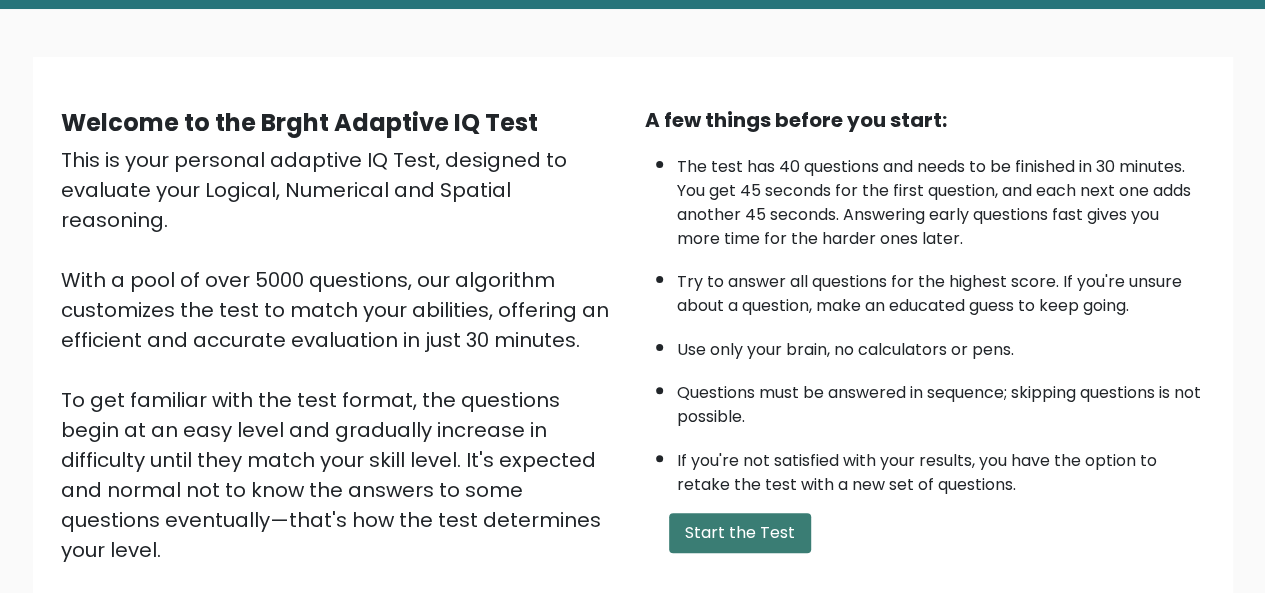 click on "Start the Test" at bounding box center (740, 533) 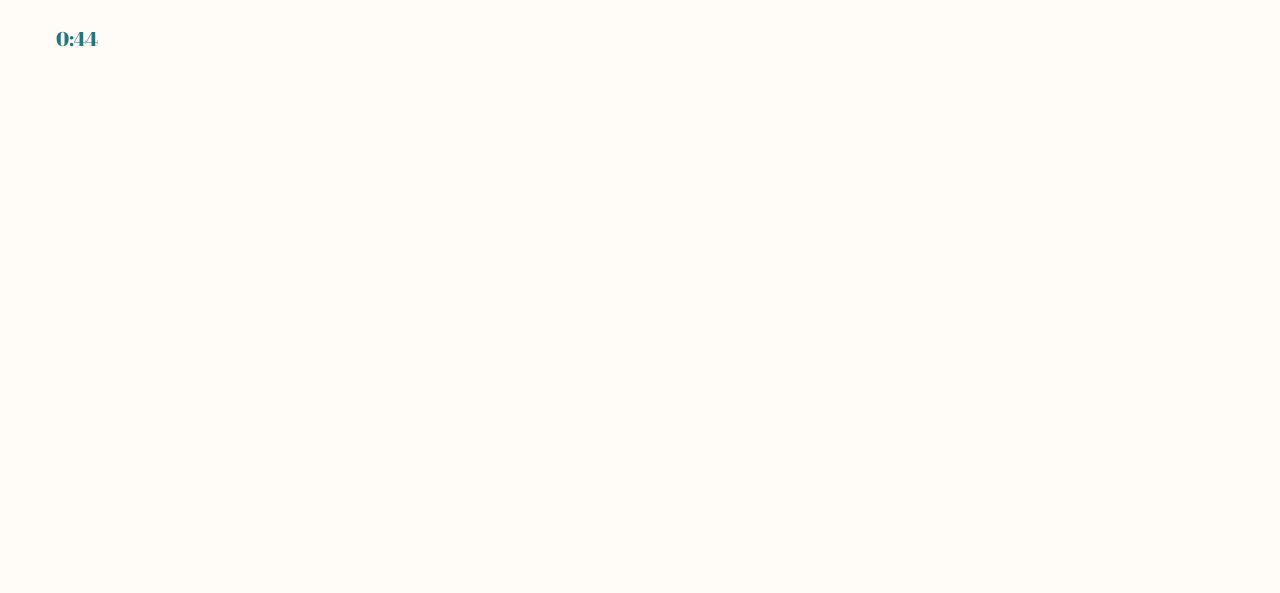 scroll, scrollTop: 0, scrollLeft: 0, axis: both 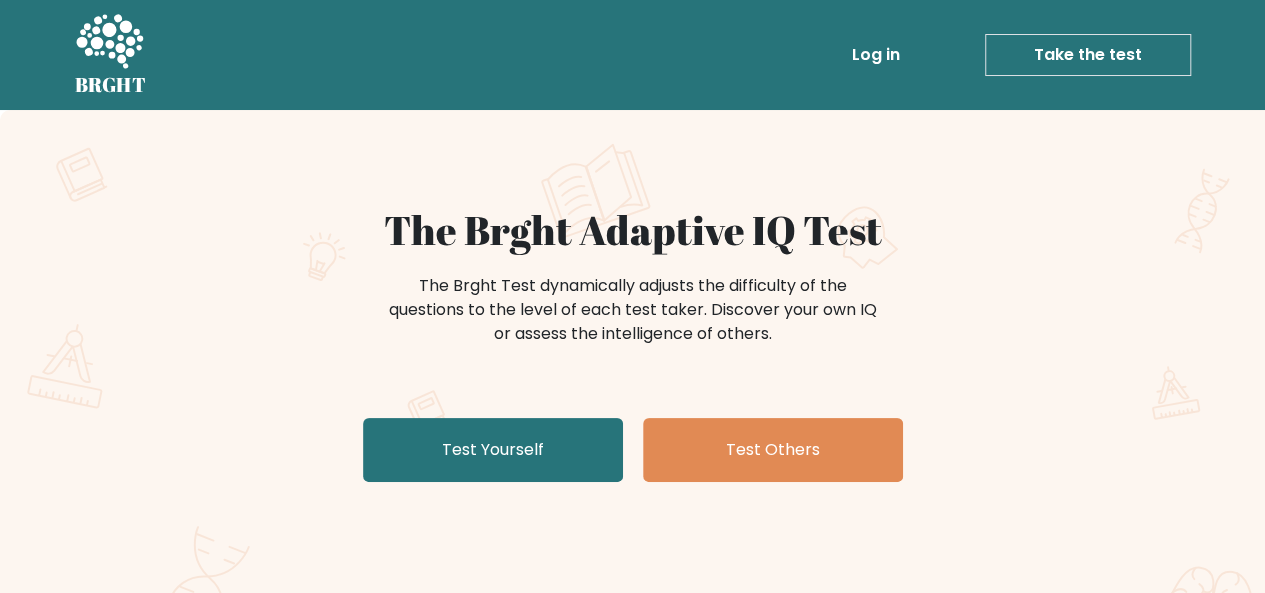 click on "Take the test" at bounding box center (1088, 55) 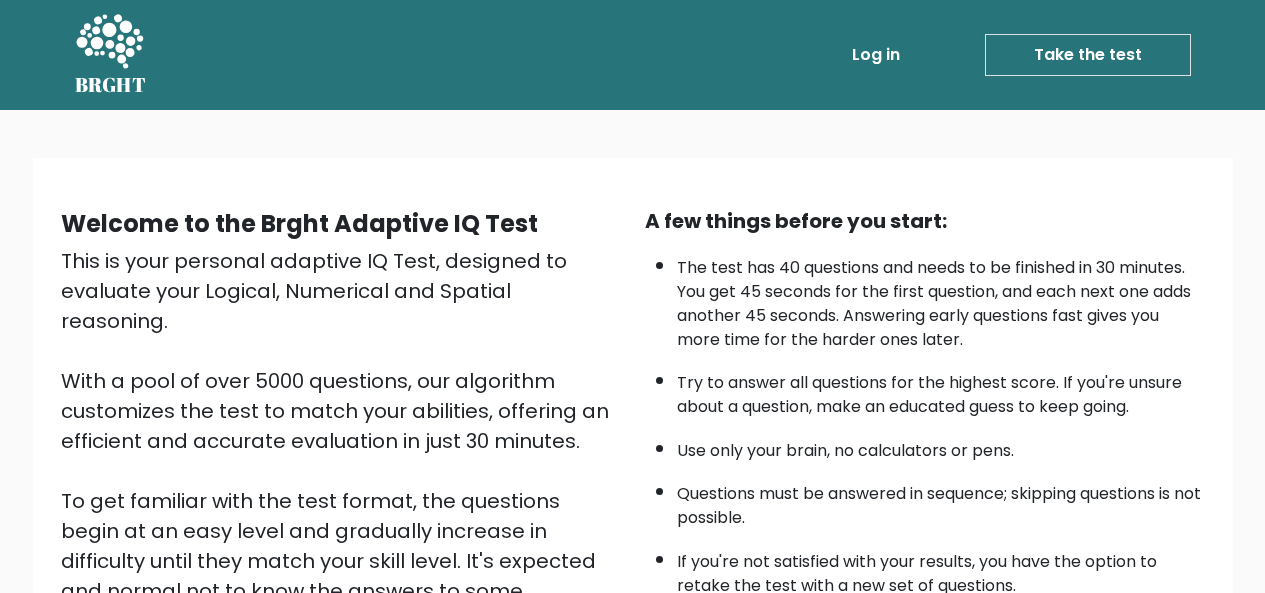 scroll, scrollTop: 0, scrollLeft: 0, axis: both 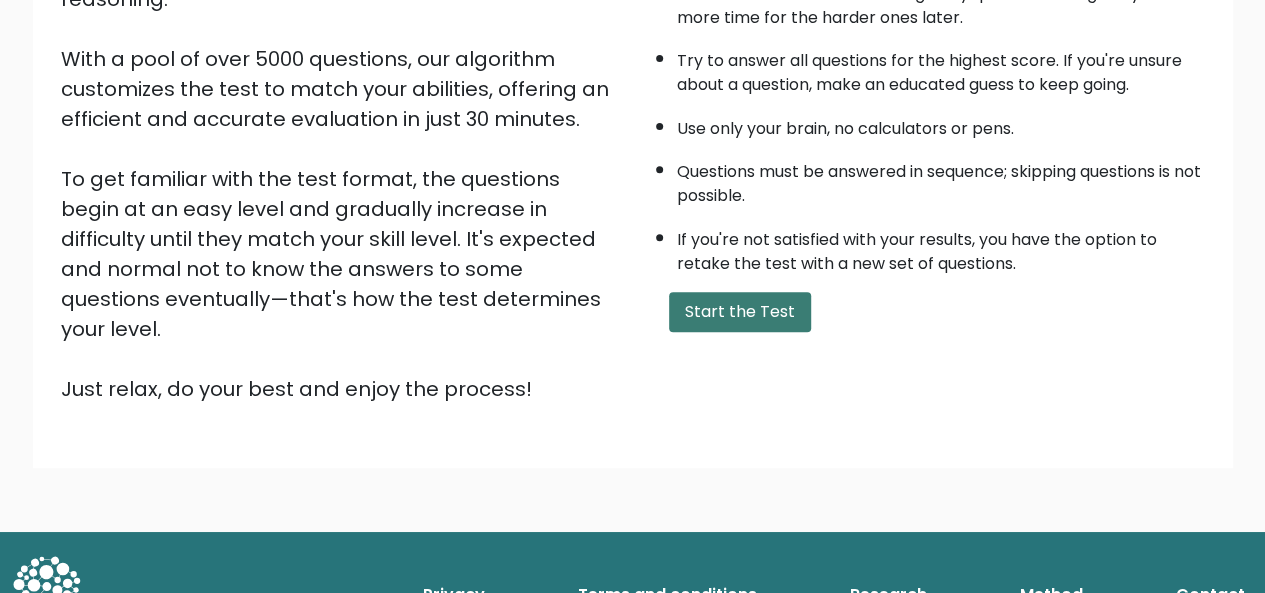 click on "Start the Test" at bounding box center (740, 312) 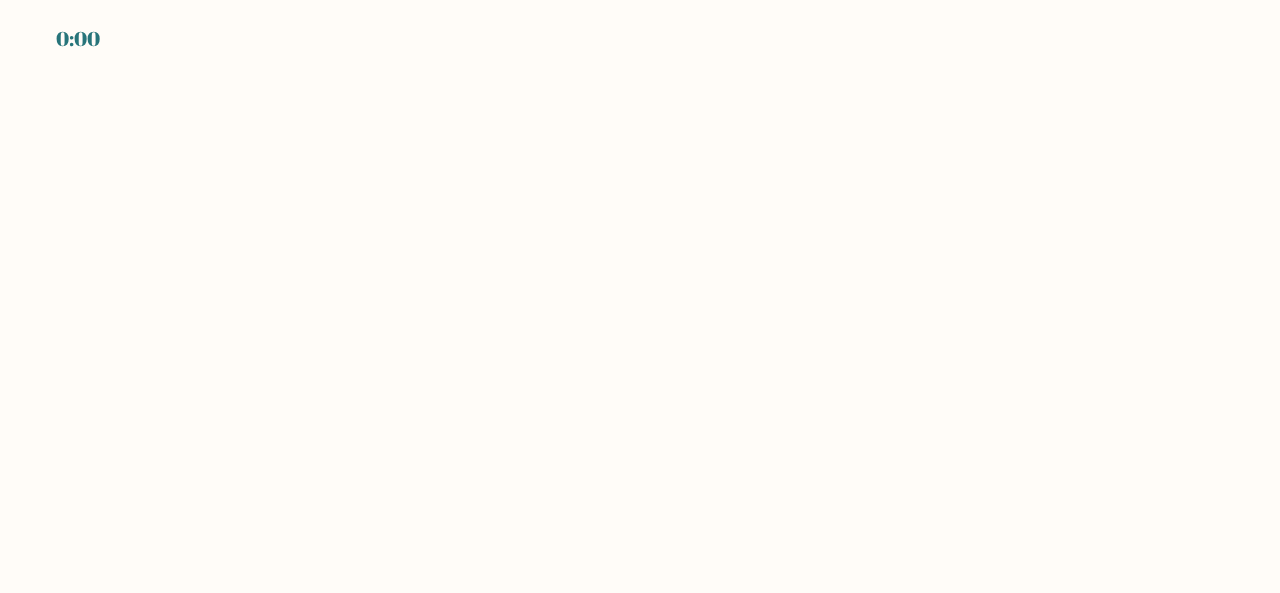 scroll, scrollTop: 0, scrollLeft: 0, axis: both 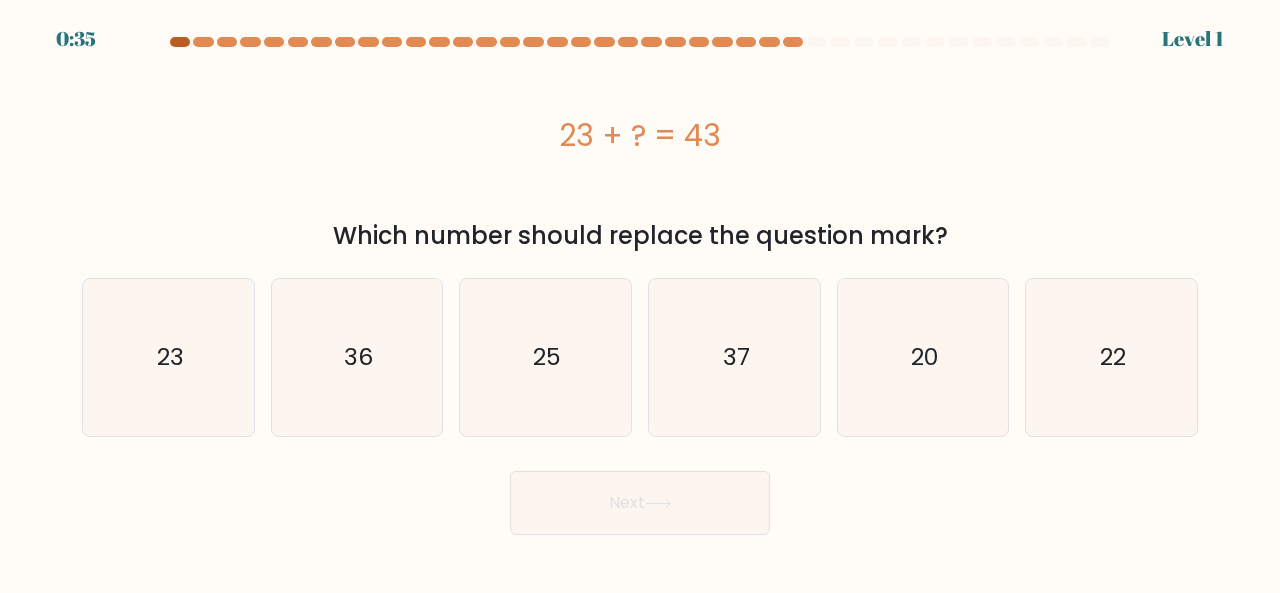 click at bounding box center (180, 42) 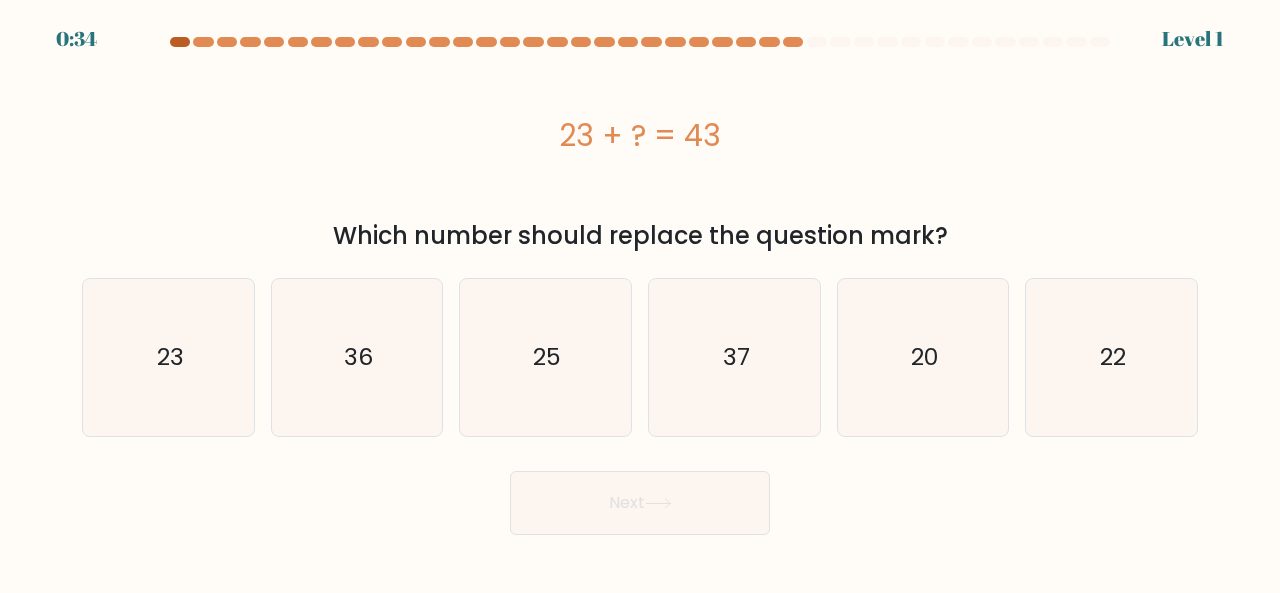 click at bounding box center (180, 42) 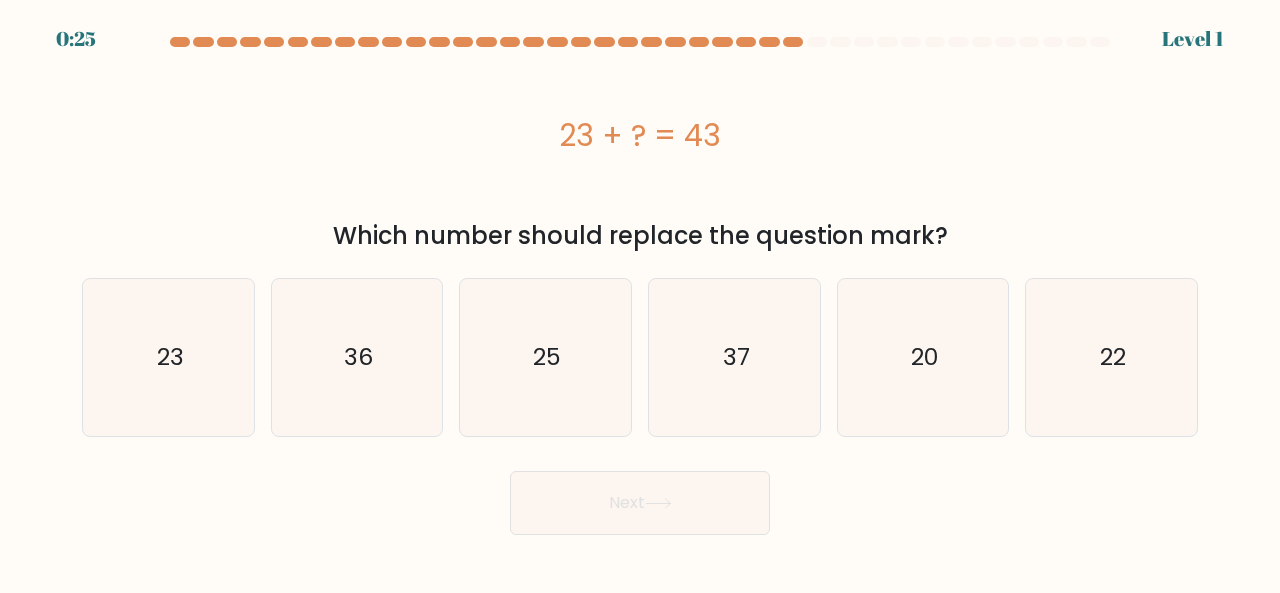 scroll, scrollTop: 0, scrollLeft: 0, axis: both 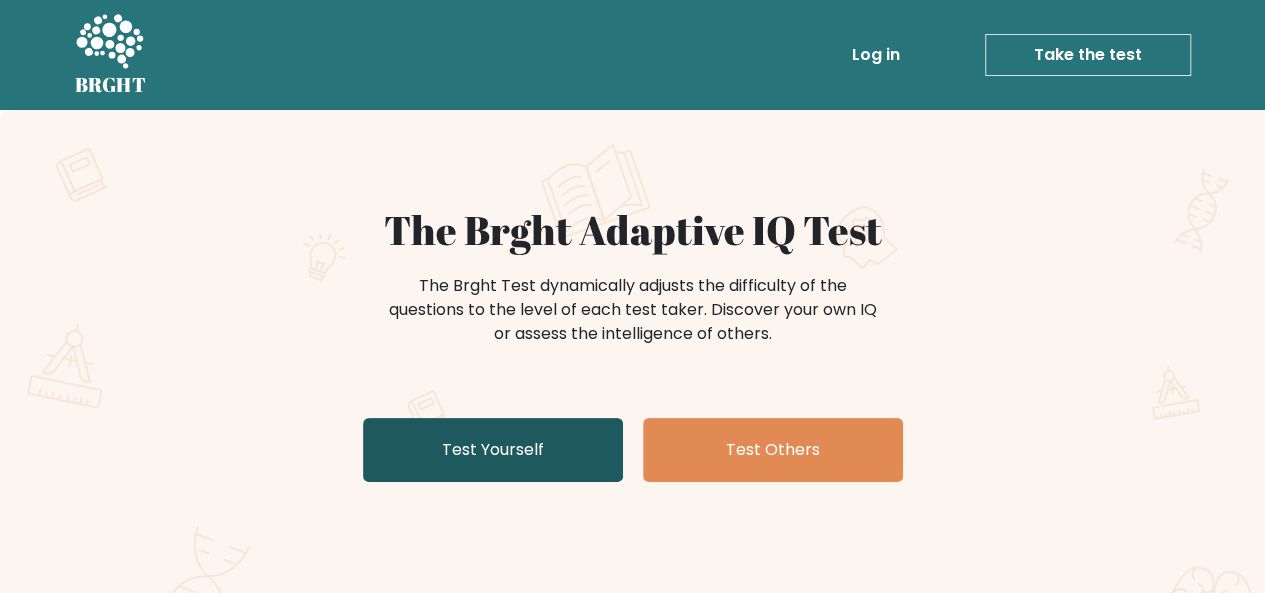 click on "Test Yourself" at bounding box center (493, 450) 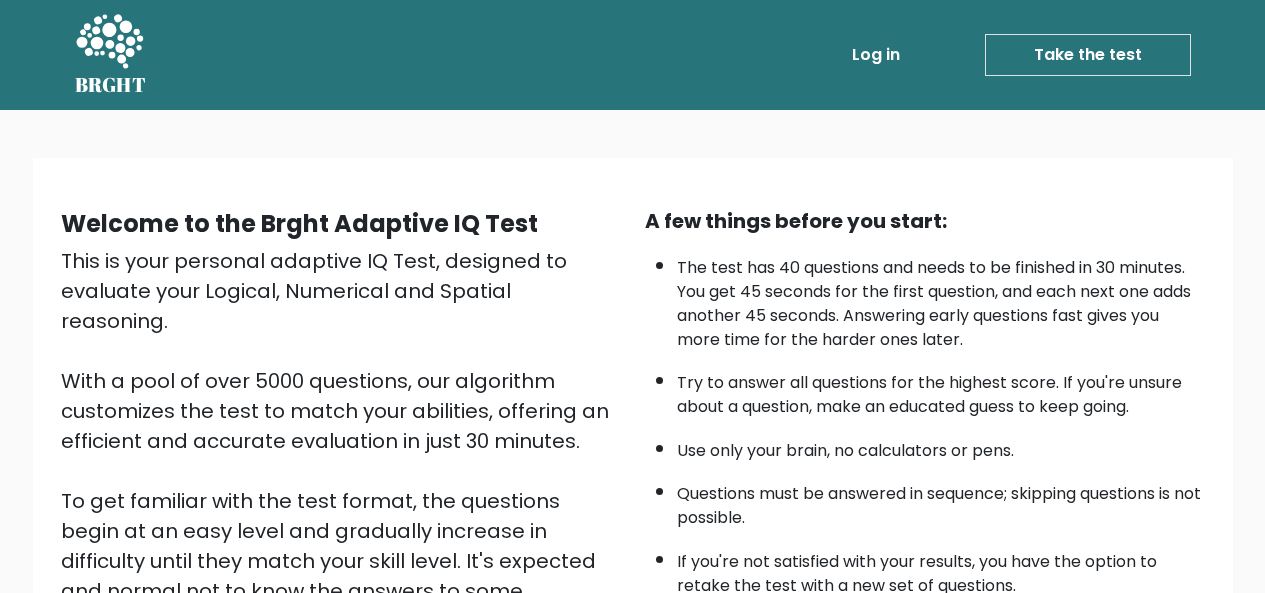 scroll, scrollTop: 0, scrollLeft: 0, axis: both 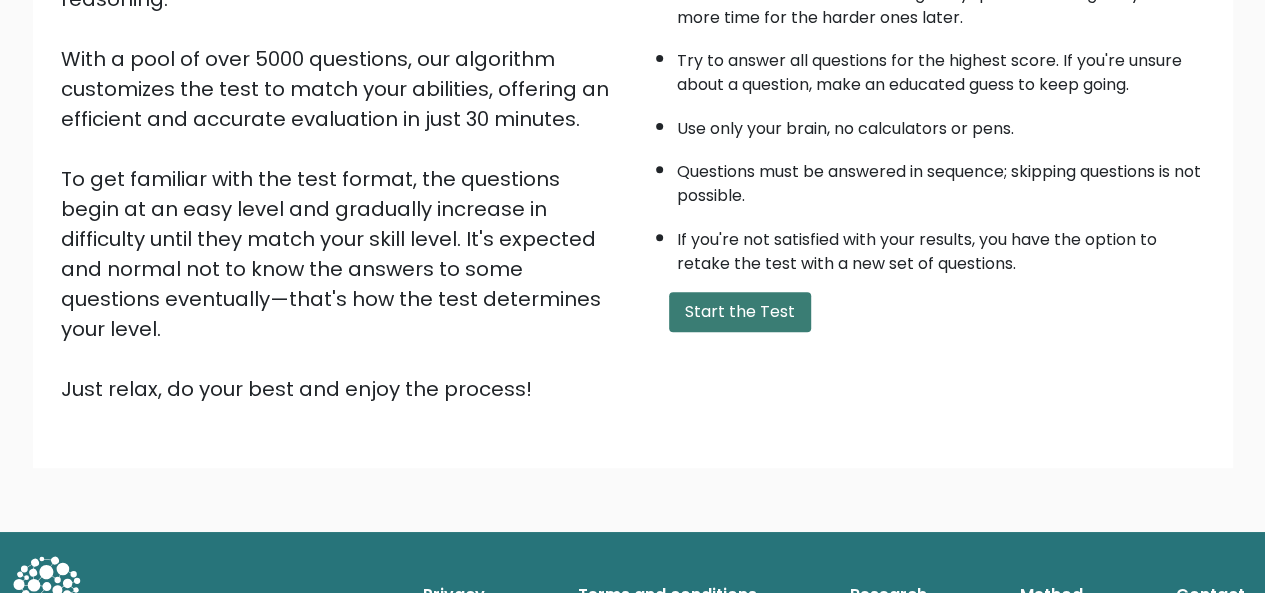 click on "Start the Test" at bounding box center [740, 312] 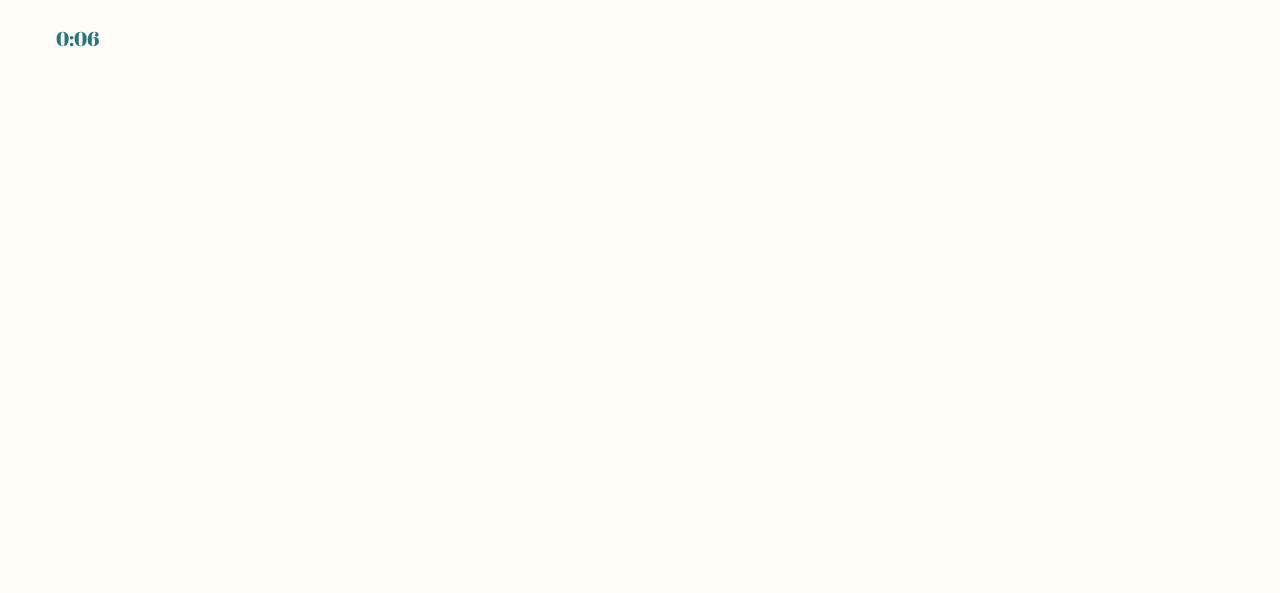 scroll, scrollTop: 0, scrollLeft: 0, axis: both 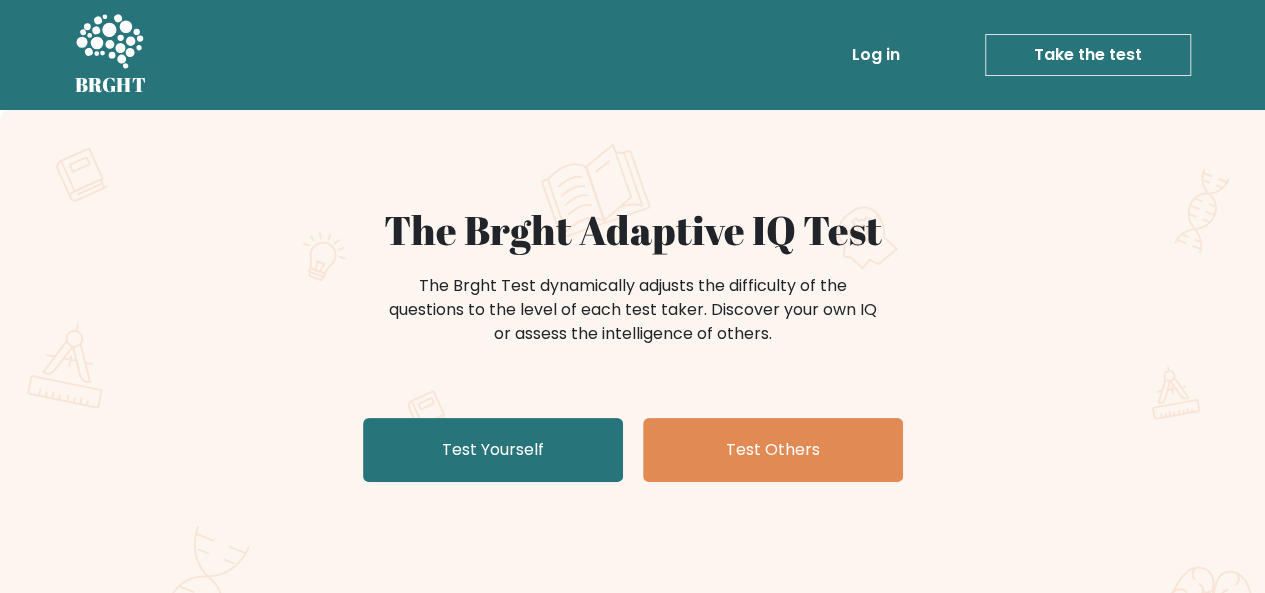 click on "Log in" at bounding box center [876, 55] 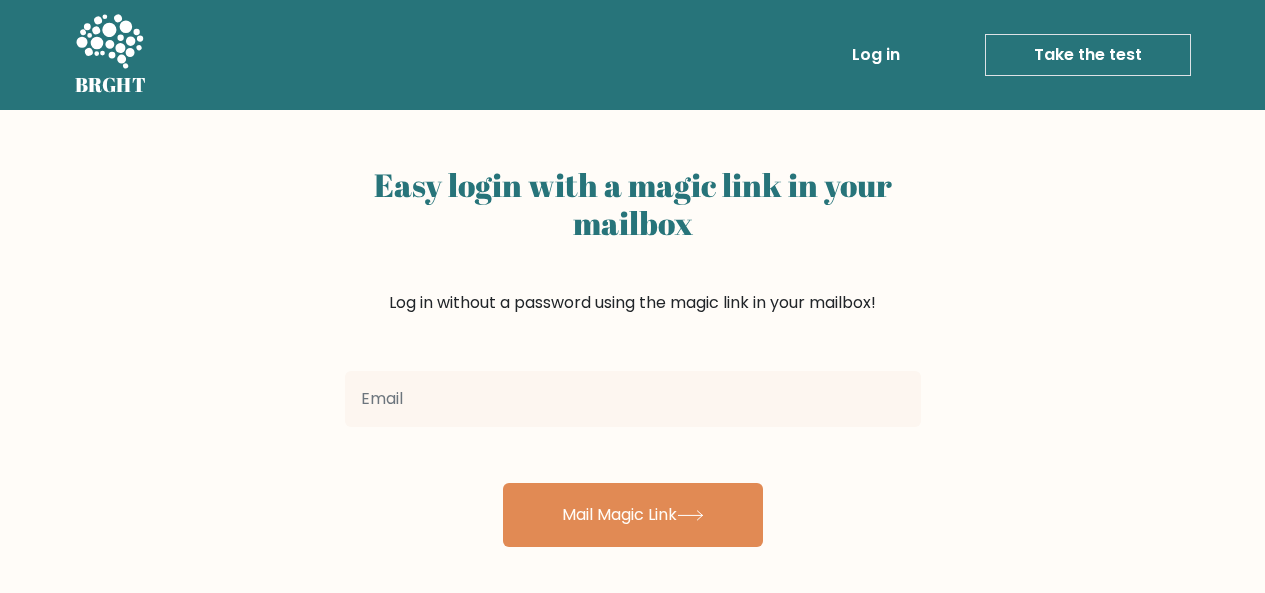 scroll, scrollTop: 0, scrollLeft: 0, axis: both 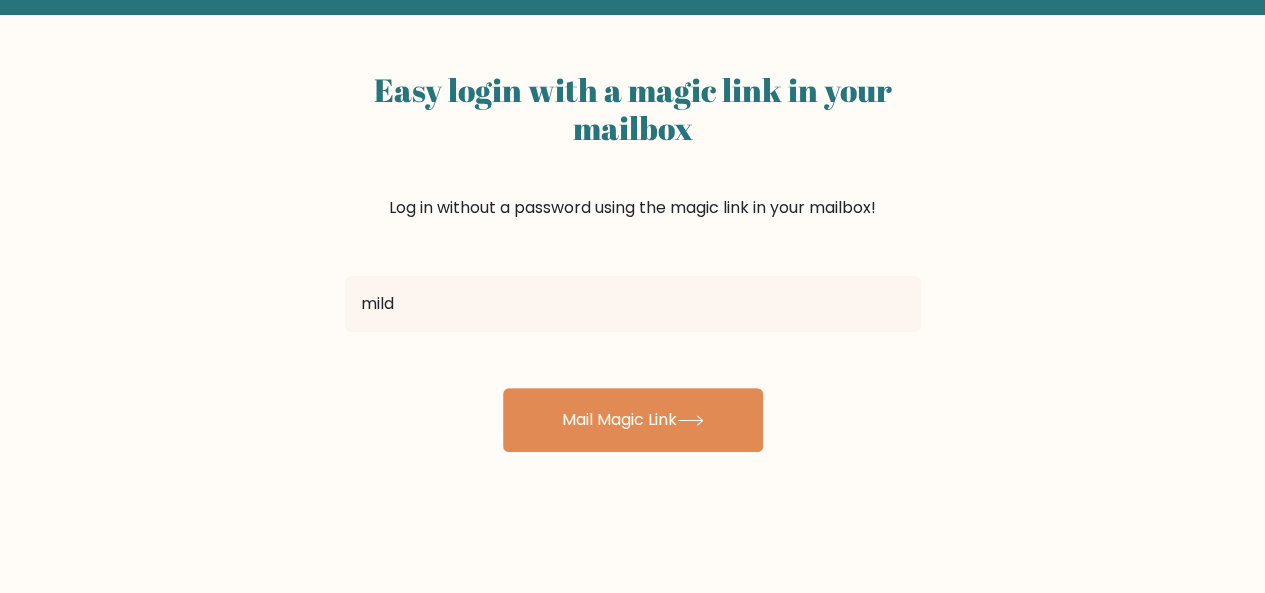 type on "mildredtraquena@gmail.com" 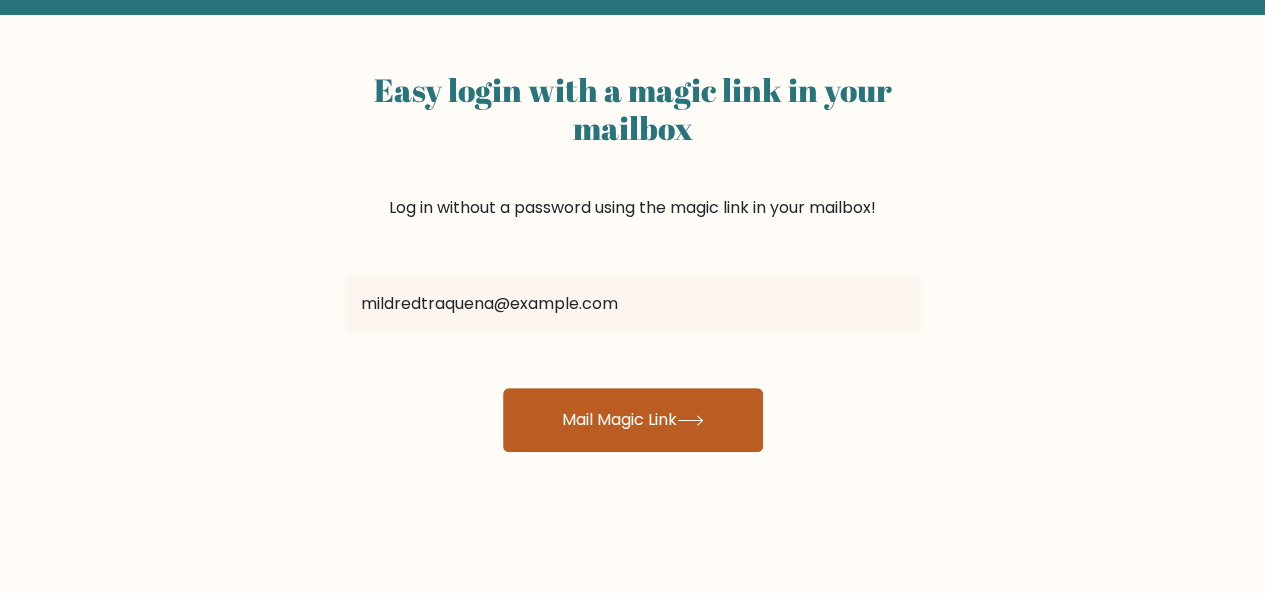 click on "Mail Magic Link" at bounding box center (633, 420) 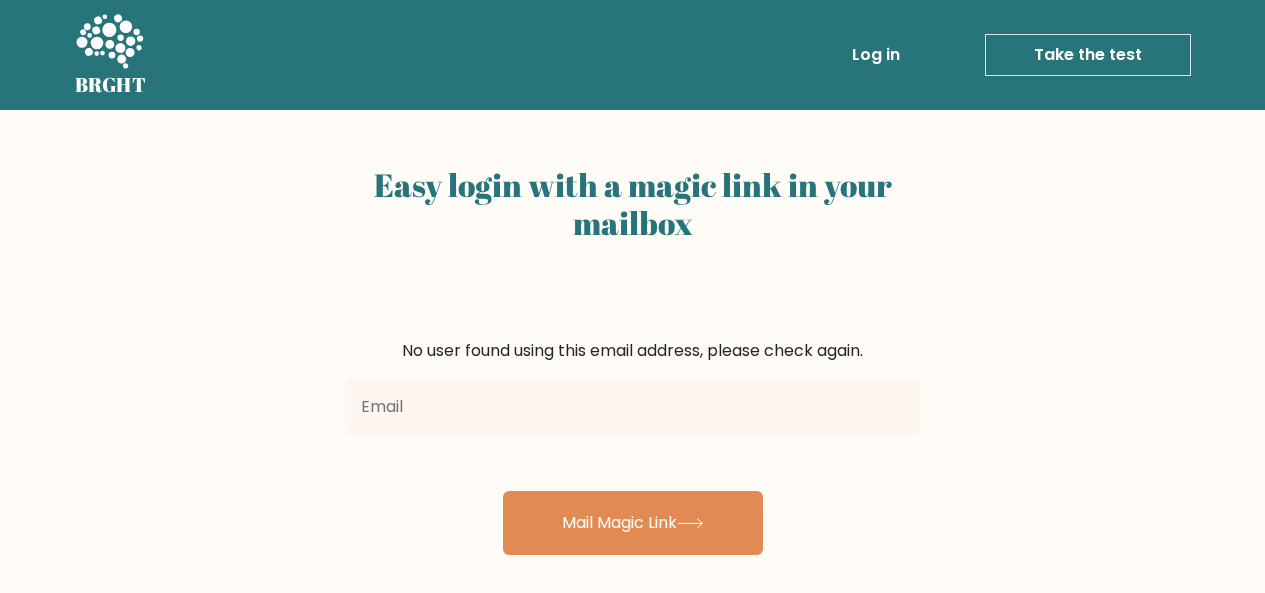 scroll, scrollTop: 0, scrollLeft: 0, axis: both 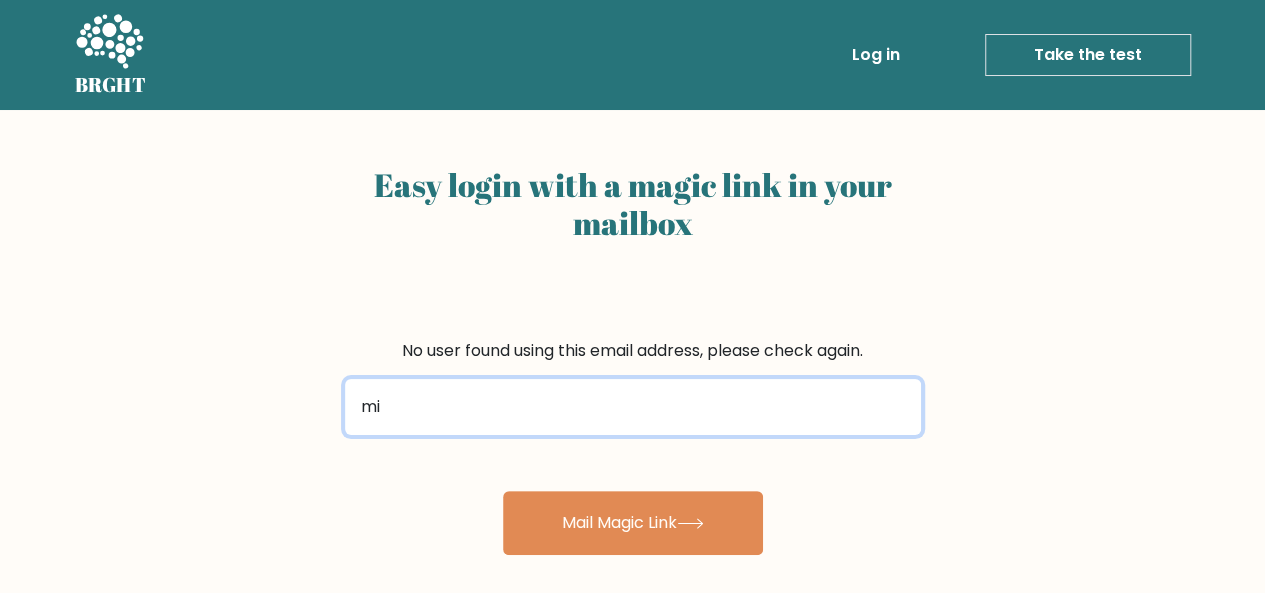 type on "[EMAIL]" 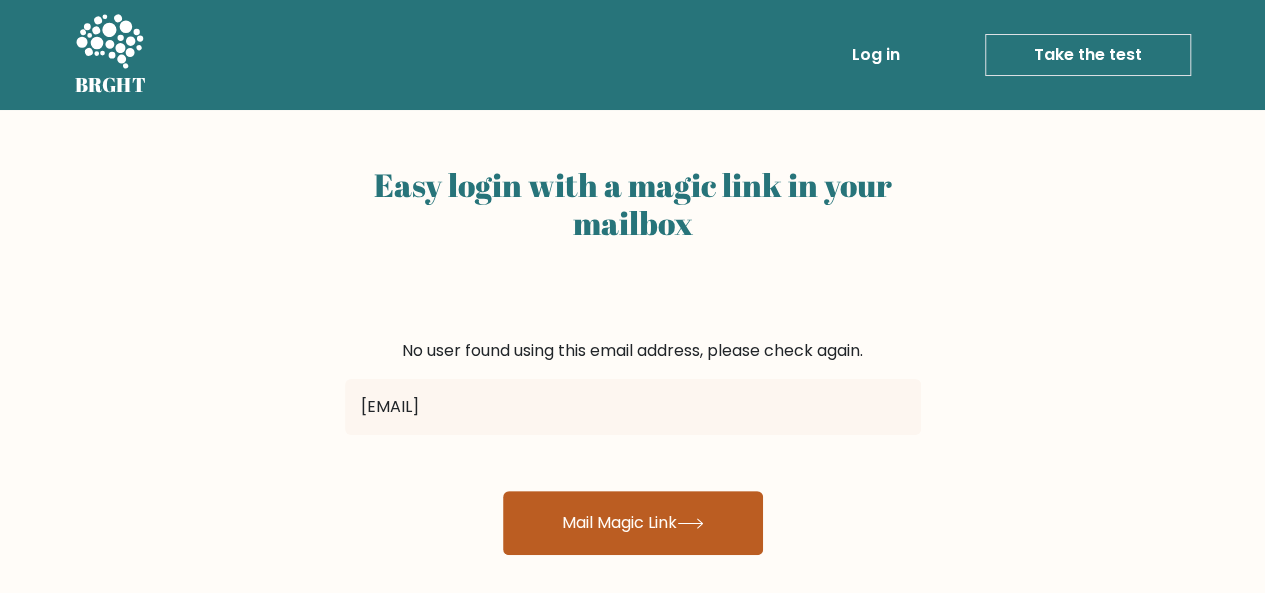 click on "Mail Magic Link" at bounding box center (633, 523) 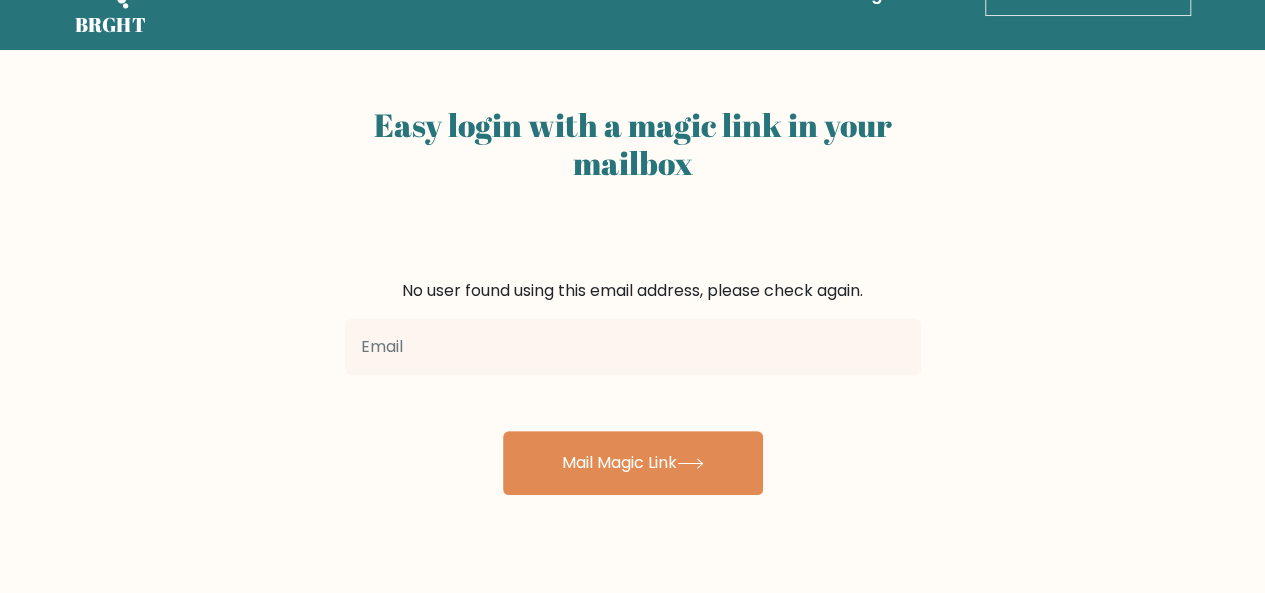 scroll, scrollTop: 38, scrollLeft: 0, axis: vertical 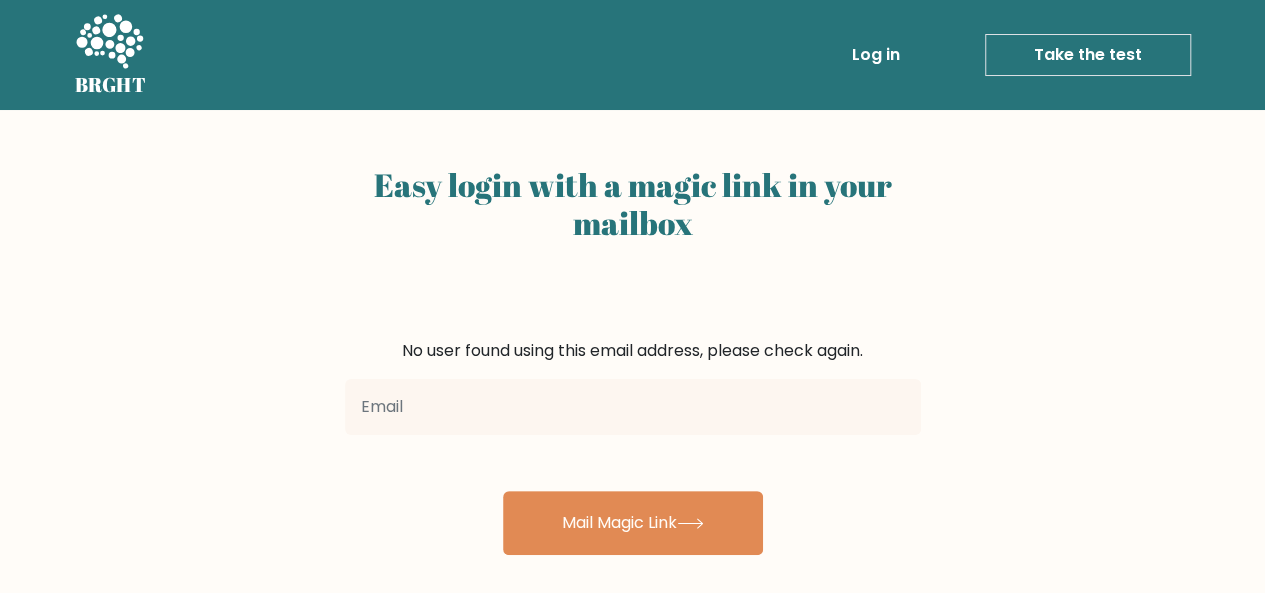 click on "Log in" at bounding box center [876, 55] 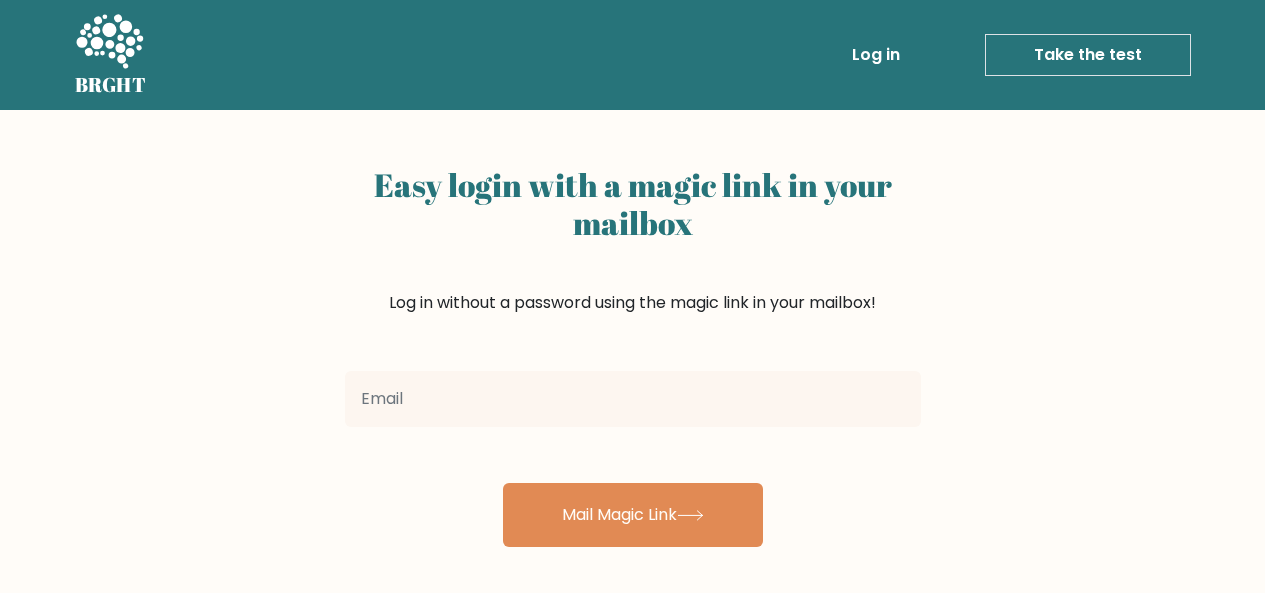 scroll, scrollTop: 0, scrollLeft: 0, axis: both 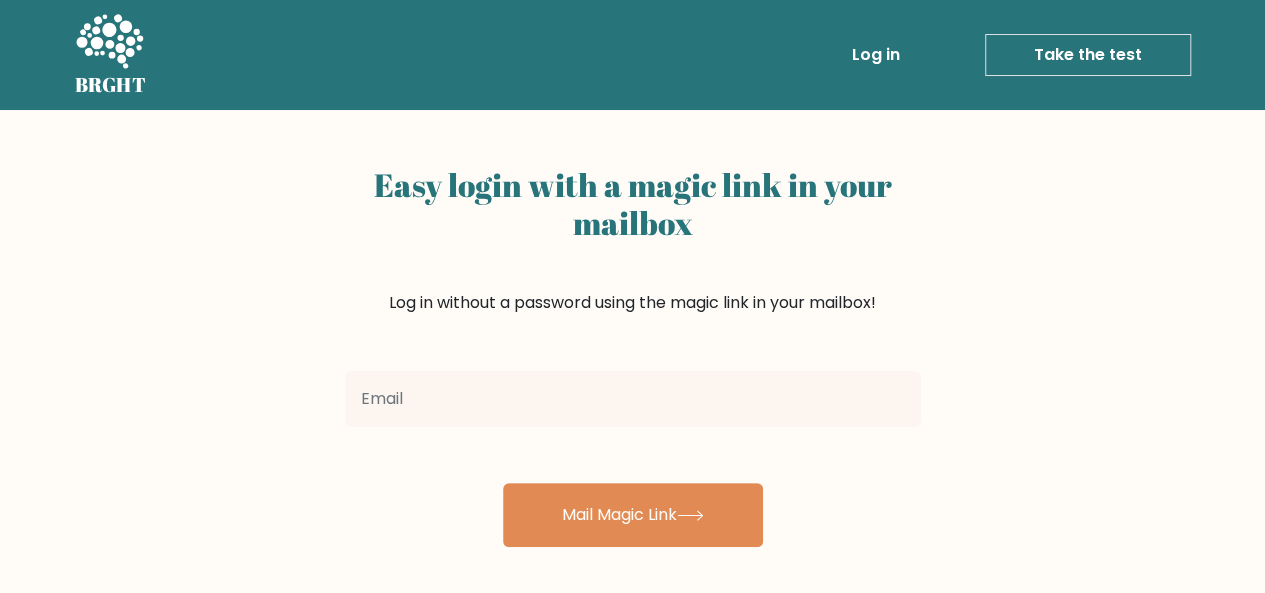click on "Take the test" at bounding box center (1088, 55) 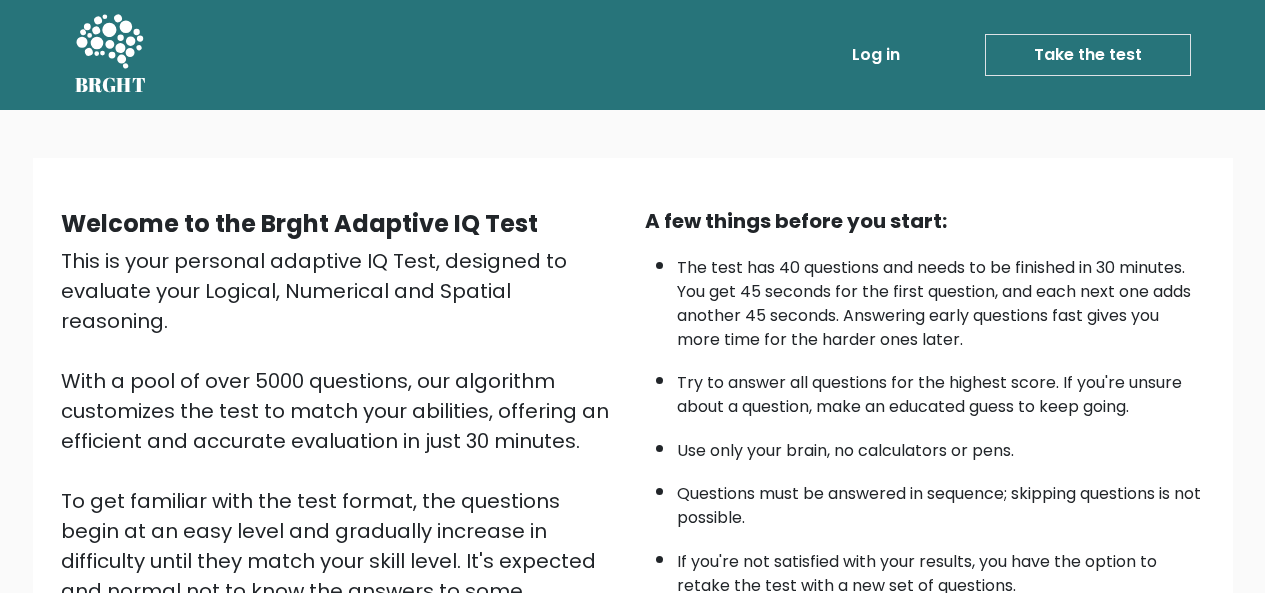 scroll, scrollTop: 0, scrollLeft: 0, axis: both 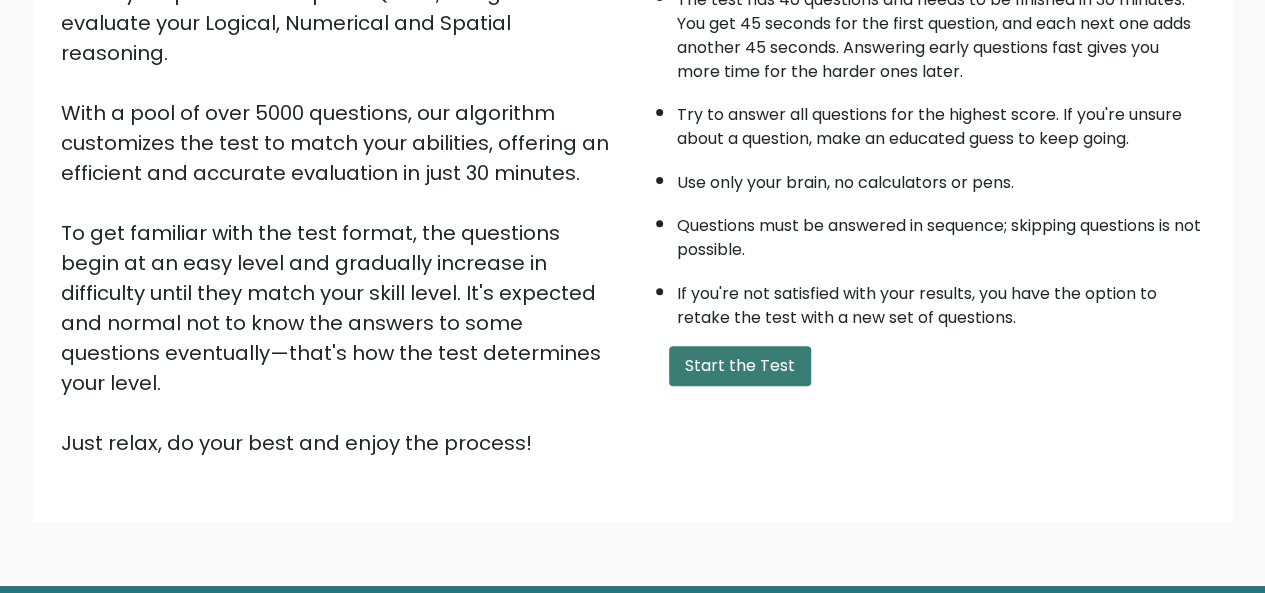 click on "Start the Test" at bounding box center (740, 366) 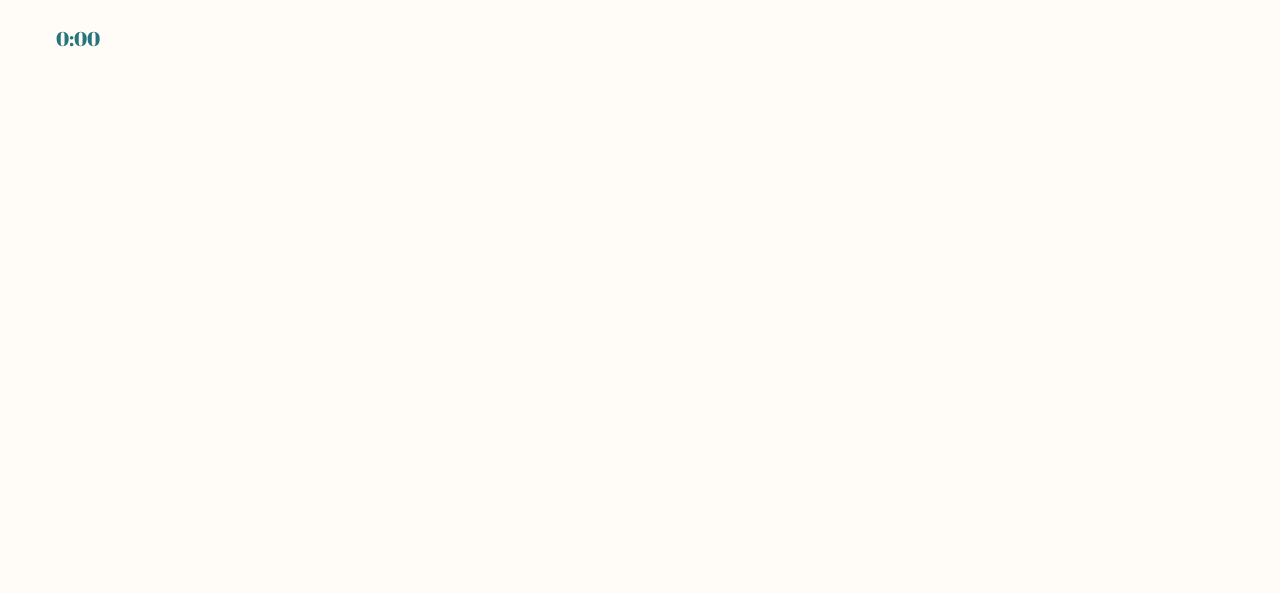 scroll, scrollTop: 0, scrollLeft: 0, axis: both 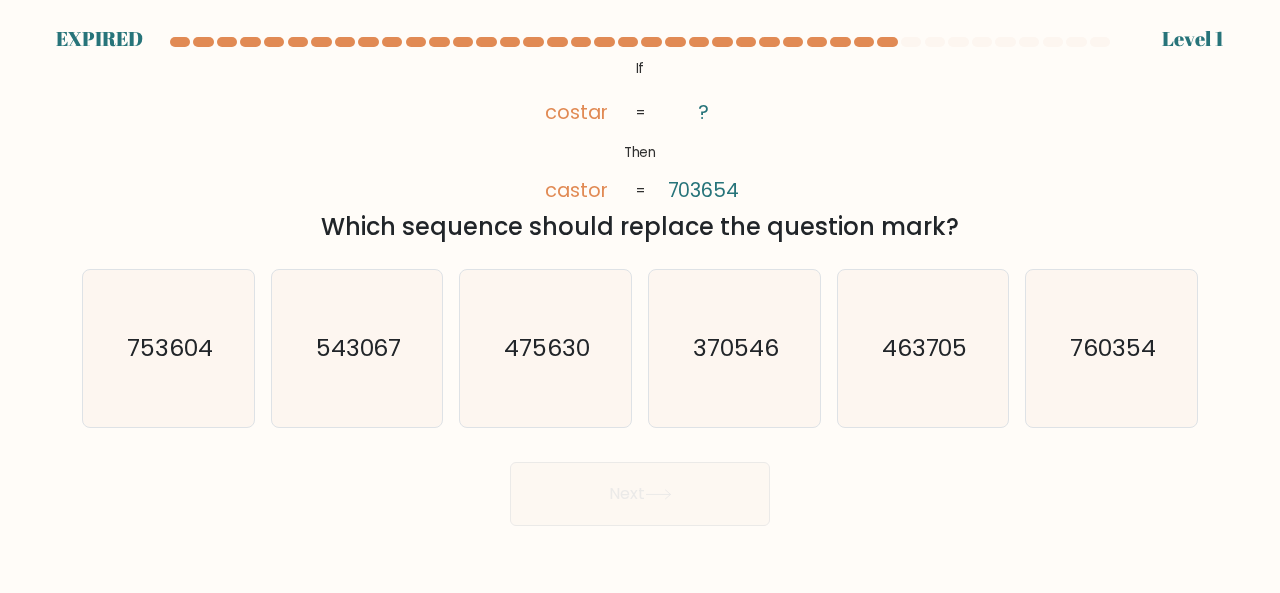 click on "Next" at bounding box center [640, 489] 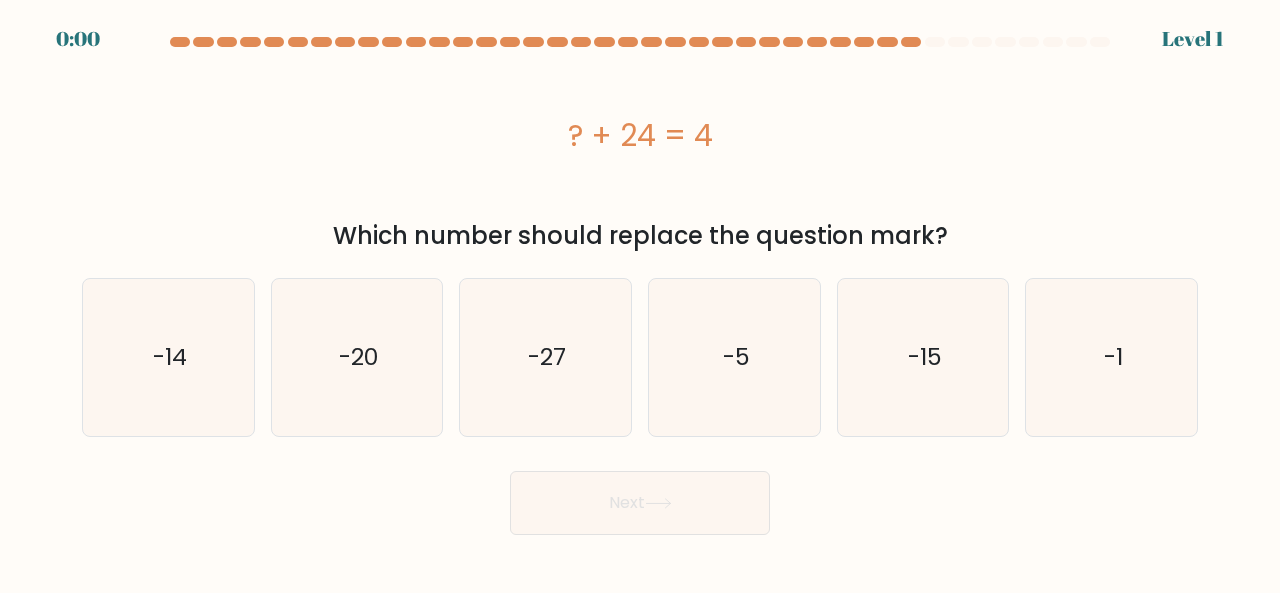 scroll, scrollTop: 0, scrollLeft: 0, axis: both 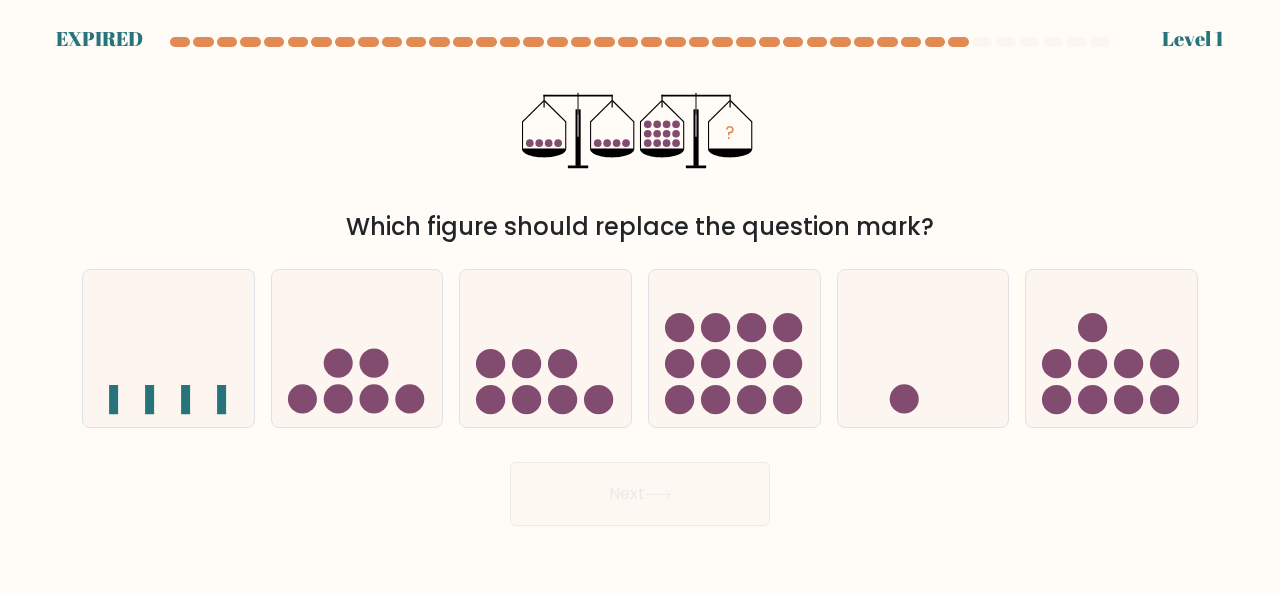 click on "Next" at bounding box center [640, 489] 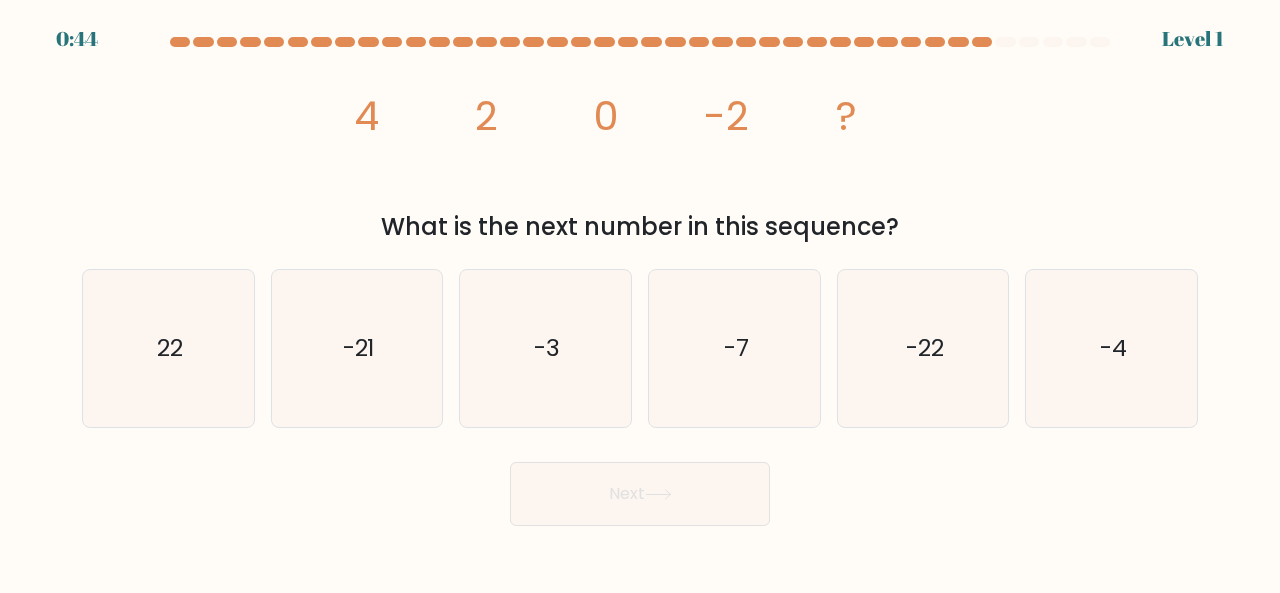 scroll, scrollTop: 0, scrollLeft: 0, axis: both 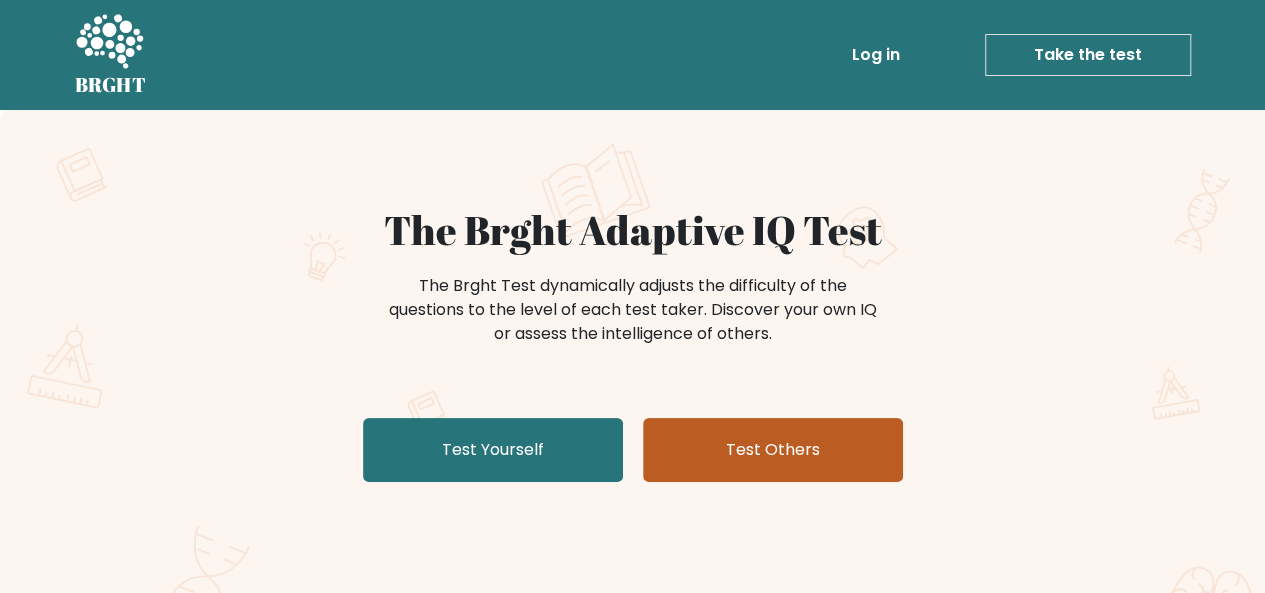 click on "Test Others" at bounding box center [773, 450] 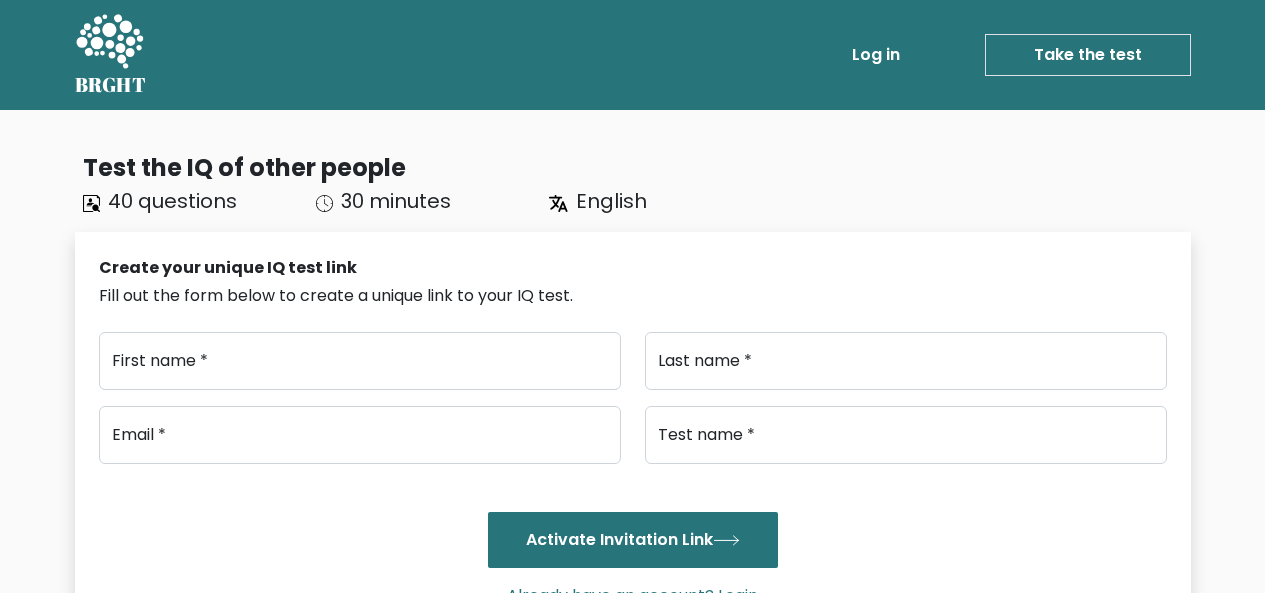 scroll, scrollTop: 0, scrollLeft: 0, axis: both 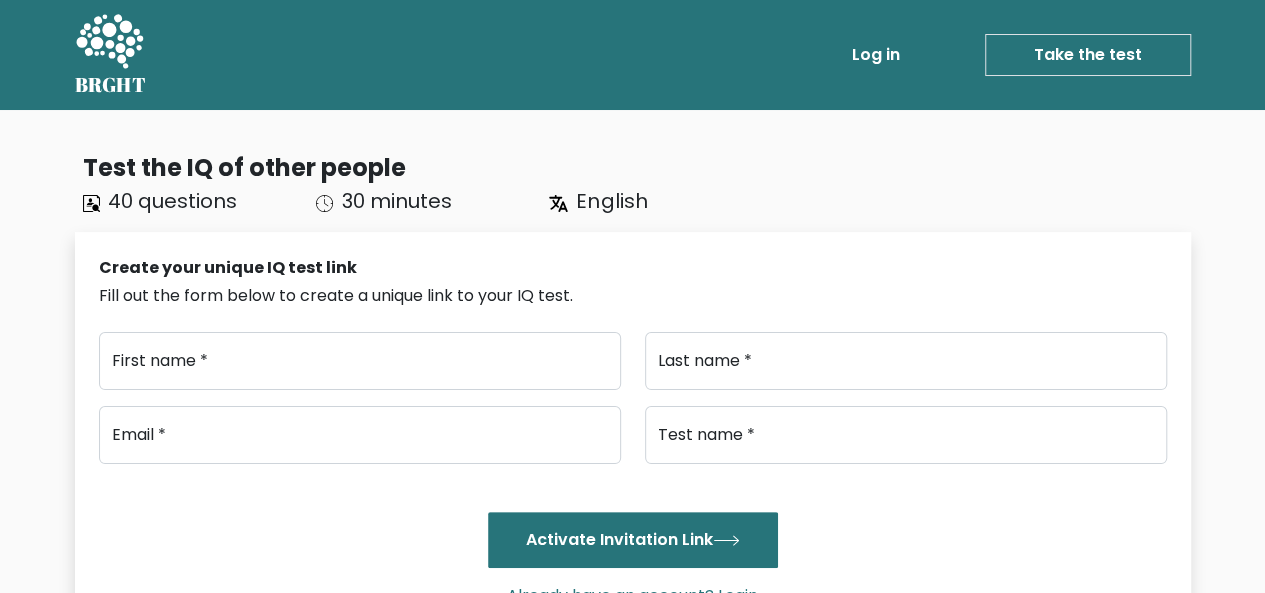 click on "Log in" at bounding box center [876, 55] 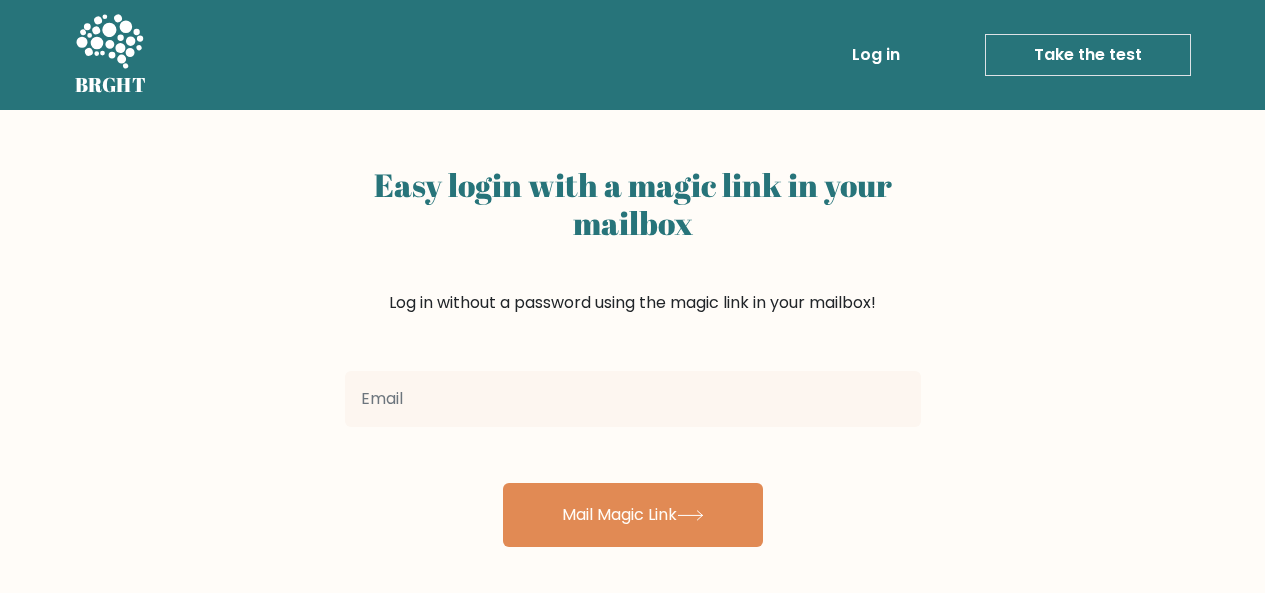 scroll, scrollTop: 0, scrollLeft: 0, axis: both 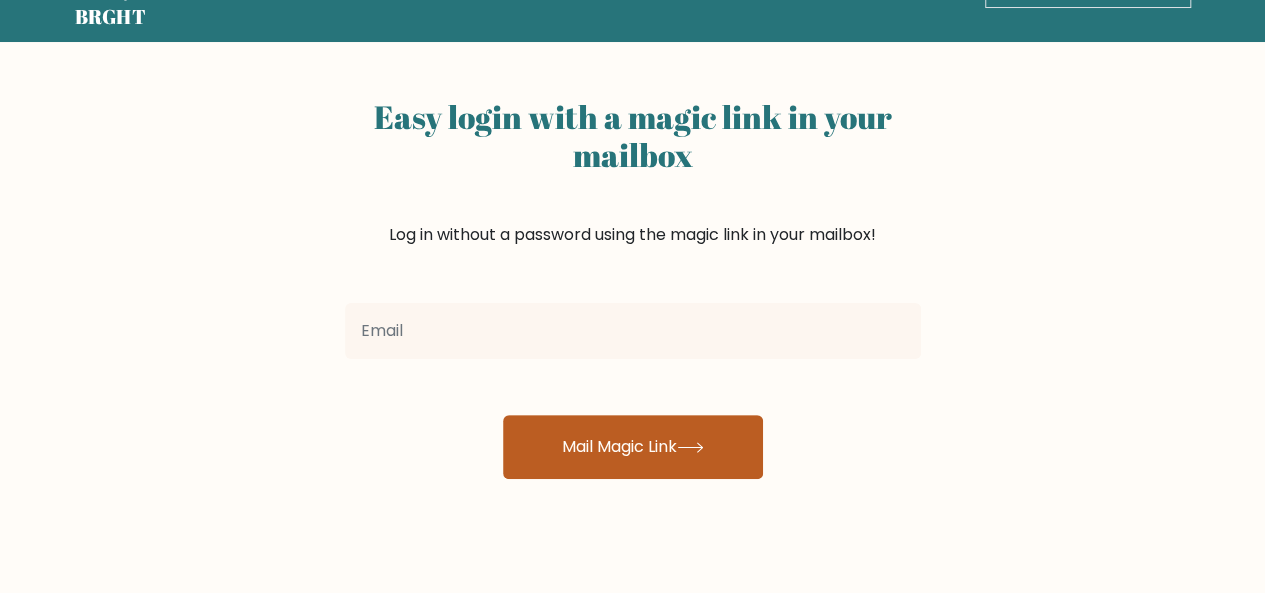 click on "Mail Magic Link" at bounding box center [633, 447] 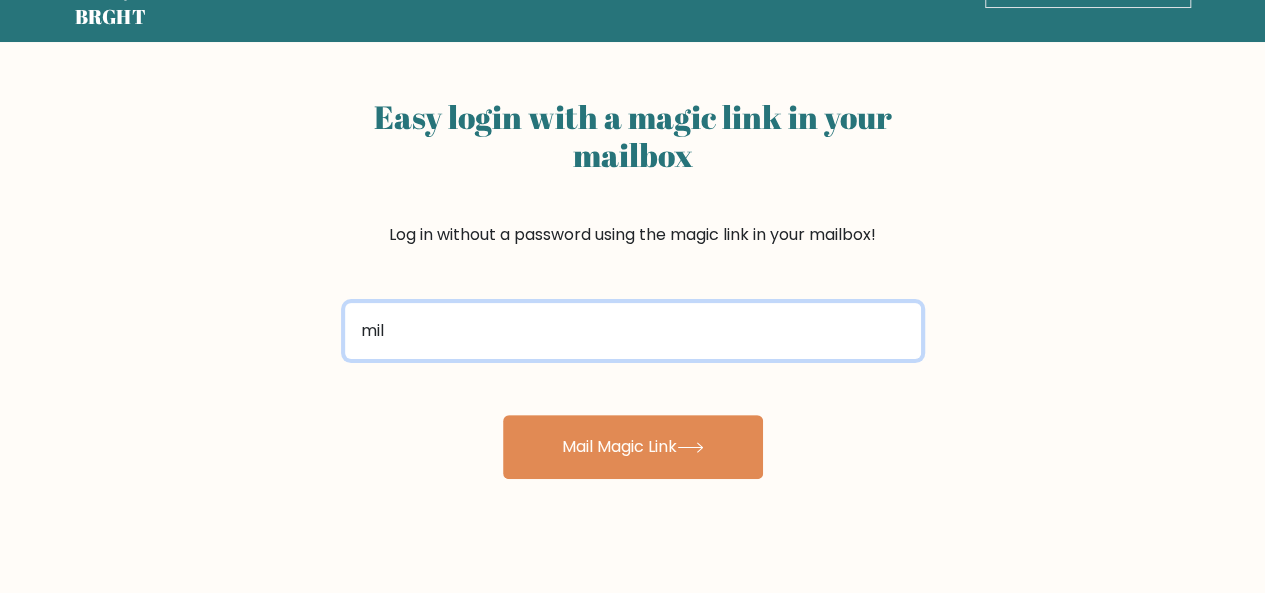 type on "mildredtraquena@gmail.com" 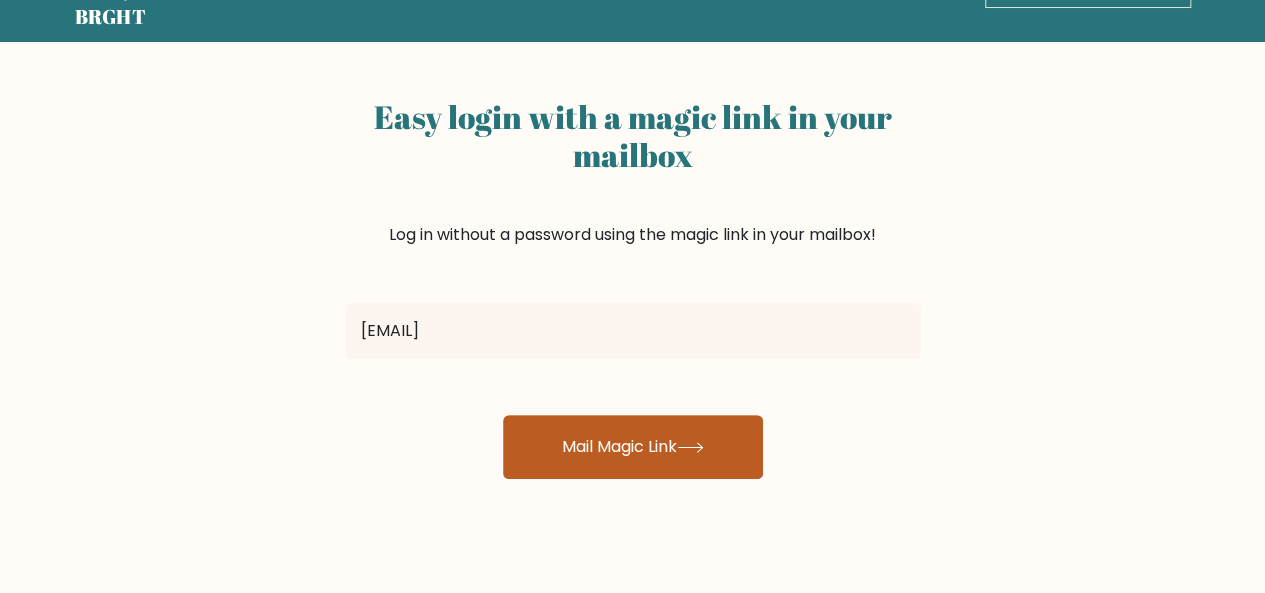 click on "Mail Magic Link" at bounding box center [633, 447] 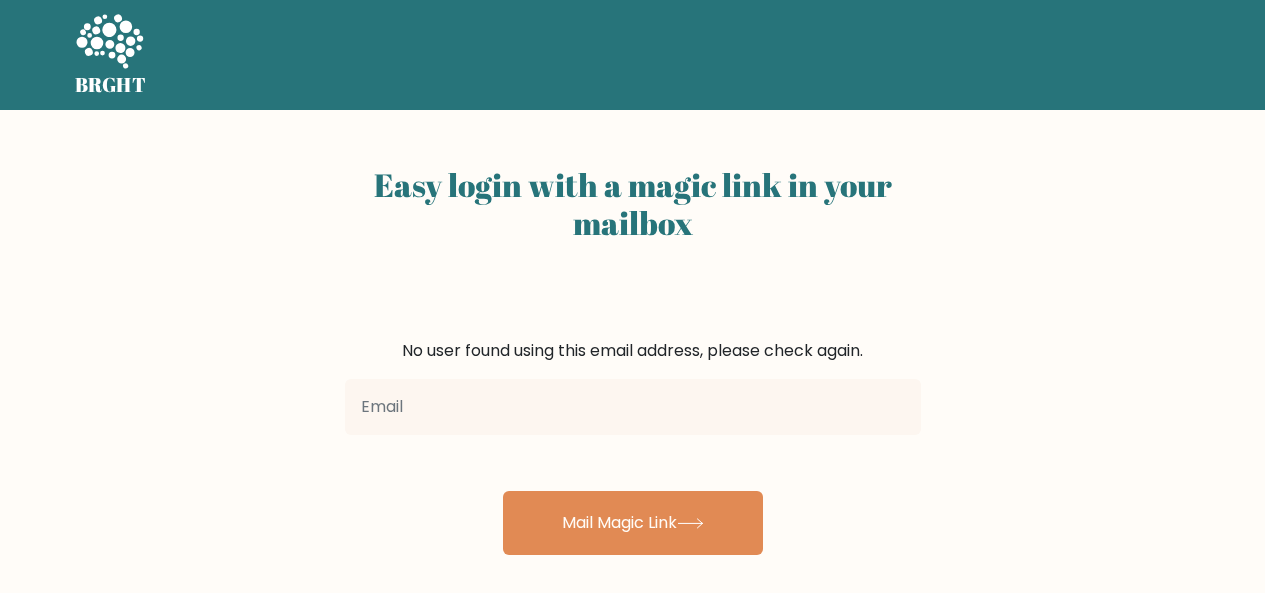 scroll, scrollTop: 0, scrollLeft: 0, axis: both 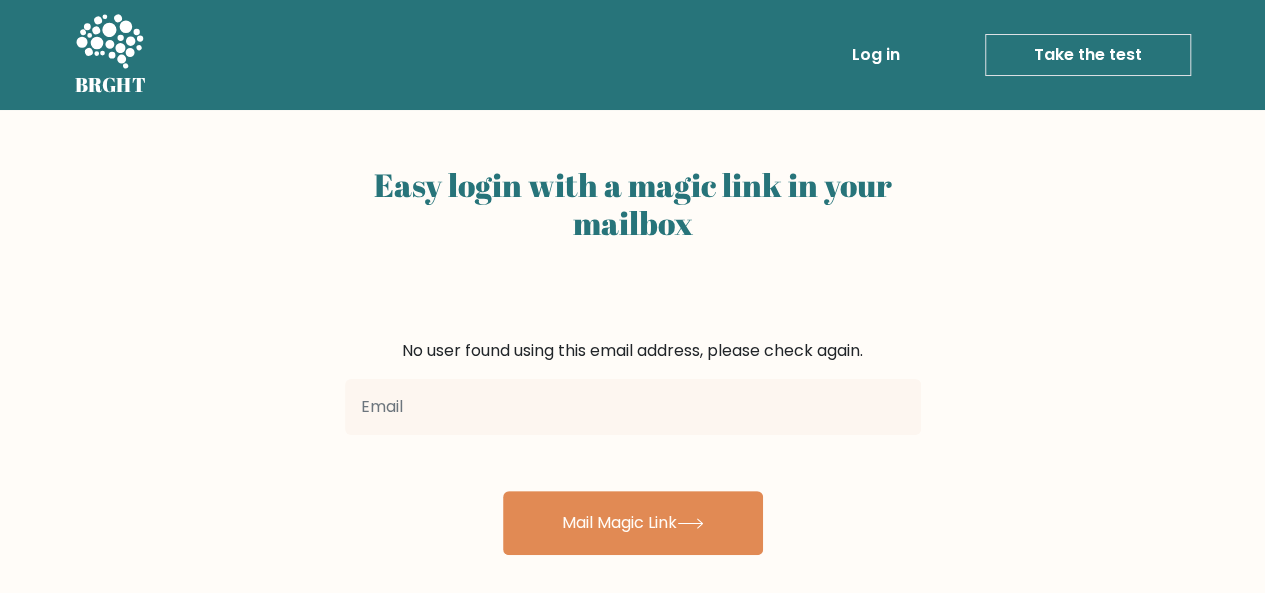 click on "Log in" at bounding box center (876, 55) 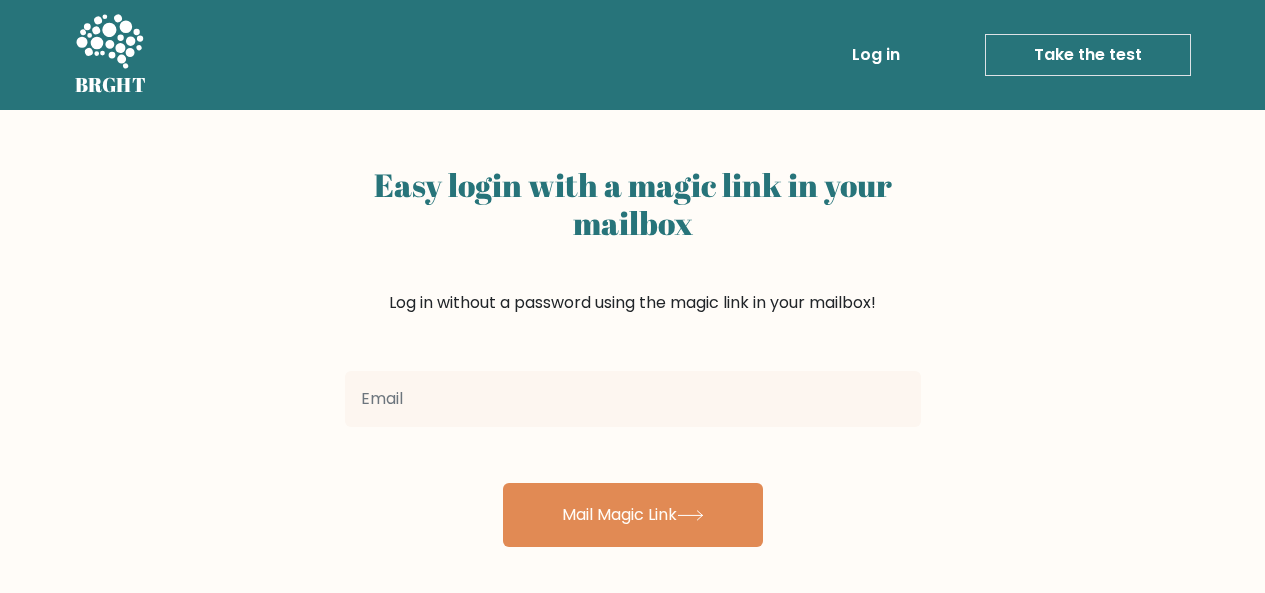 scroll, scrollTop: 0, scrollLeft: 0, axis: both 